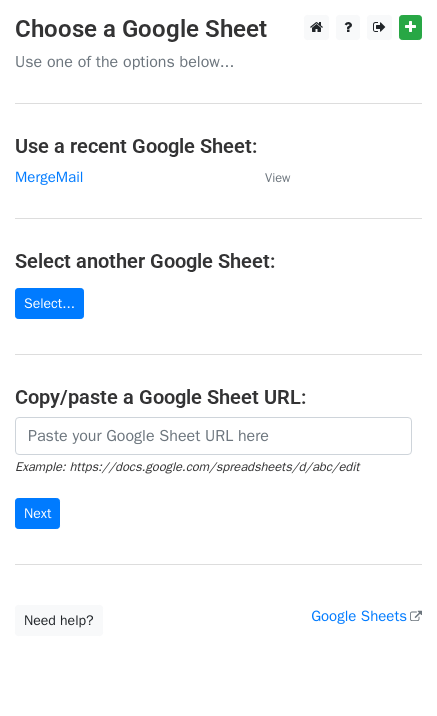 scroll, scrollTop: 0, scrollLeft: 0, axis: both 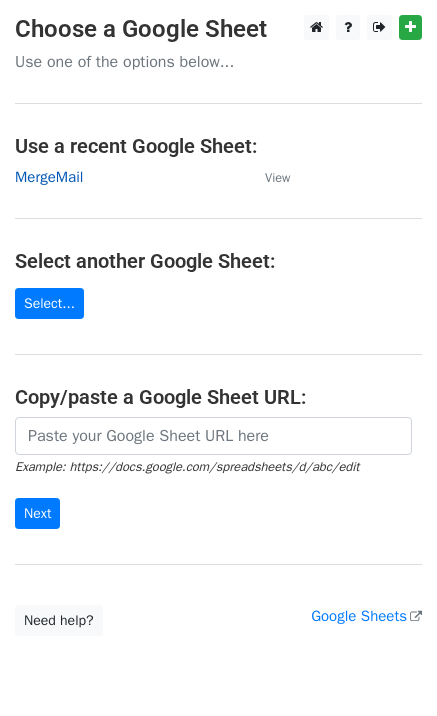 click on "MergeMail" at bounding box center [49, 177] 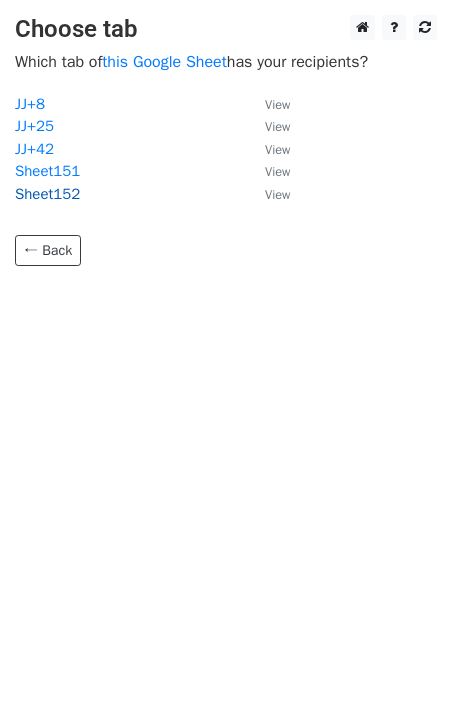 scroll, scrollTop: 0, scrollLeft: 0, axis: both 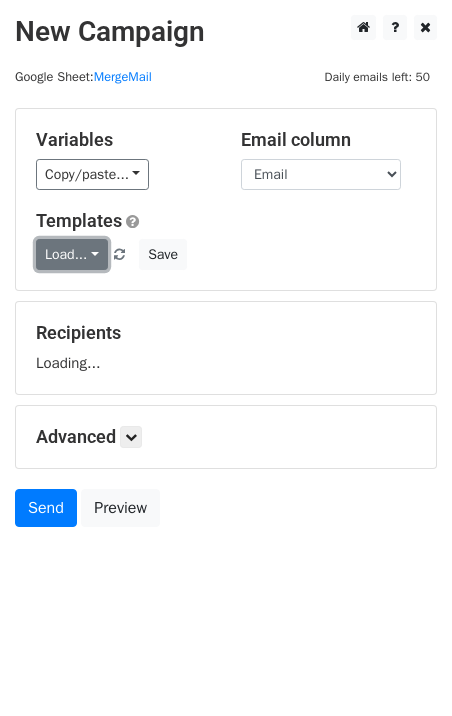 click on "Load..." at bounding box center (72, 254) 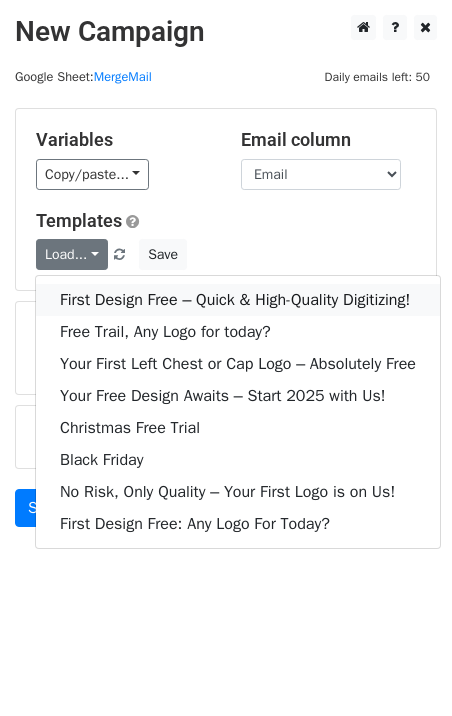 click on "First Design Free – Quick & High-Quality Digitizing!" at bounding box center (238, 300) 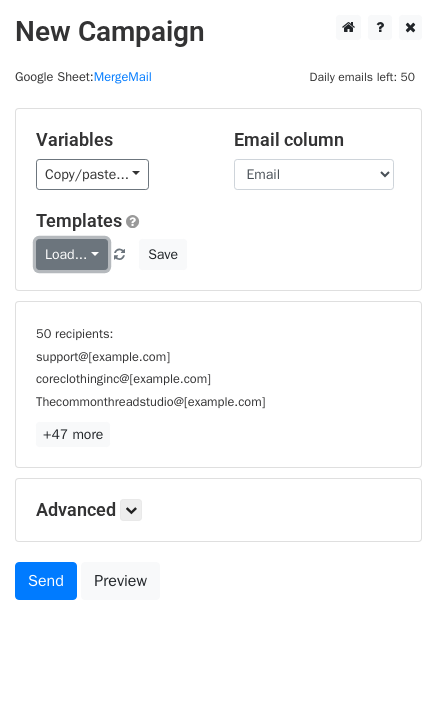 click on "Load..." at bounding box center (72, 254) 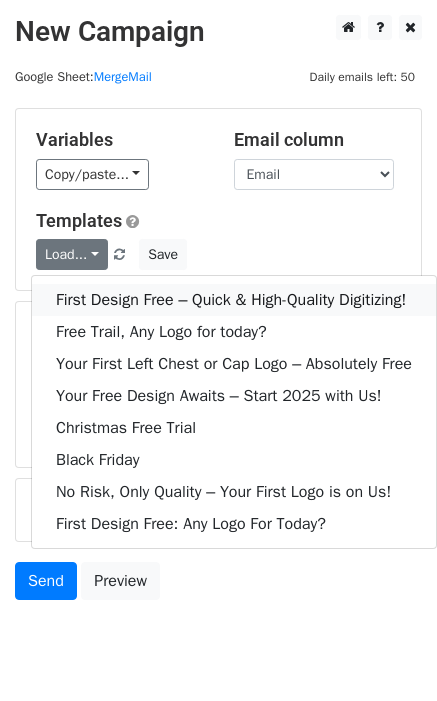 click on "First Design Free – Quick & High-Quality Digitizing!" at bounding box center (234, 300) 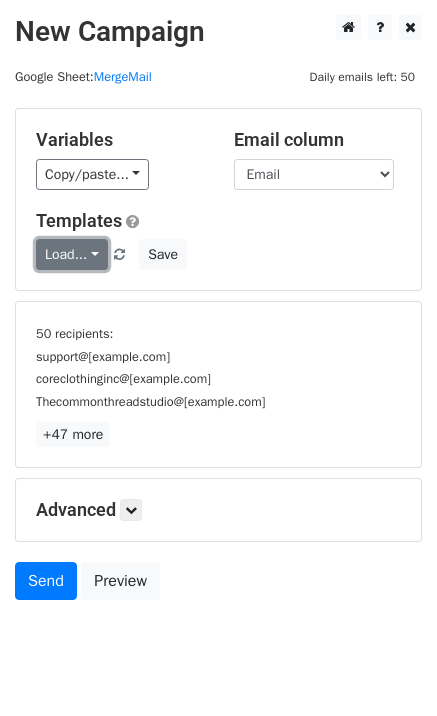 click on "Load..." at bounding box center (72, 254) 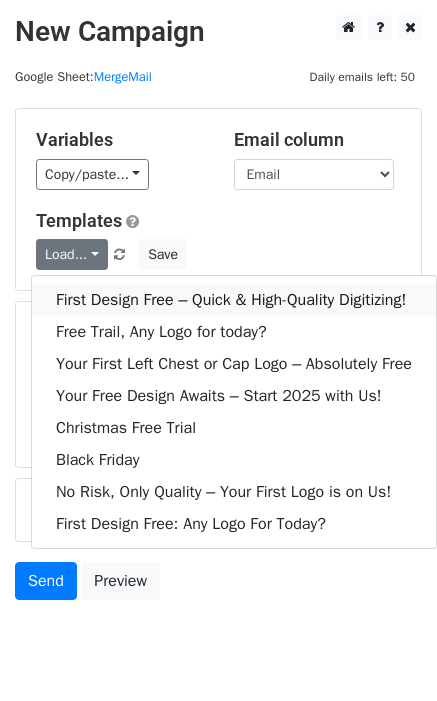 click on "First Design Free – Quick & High-Quality Digitizing!" at bounding box center (234, 300) 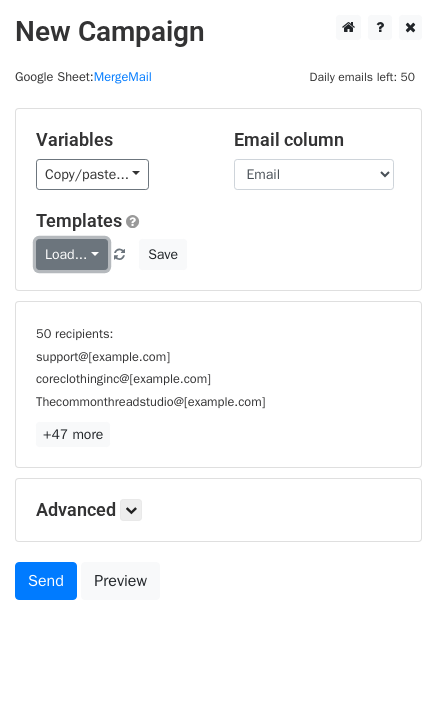 click on "Load..." at bounding box center (72, 254) 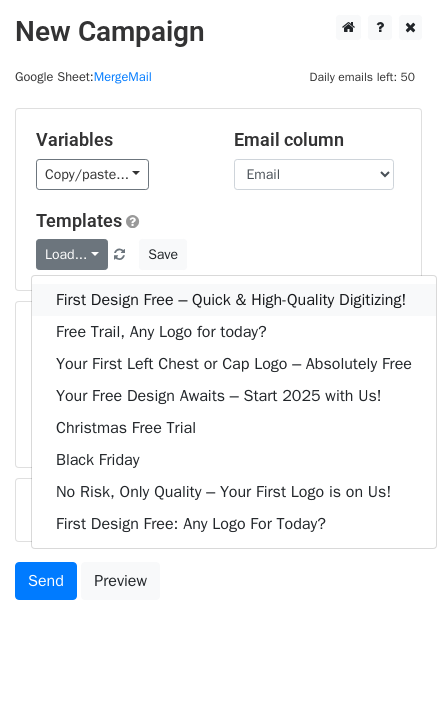 click on "First Design Free – Quick & High-Quality Digitizing!" at bounding box center [234, 300] 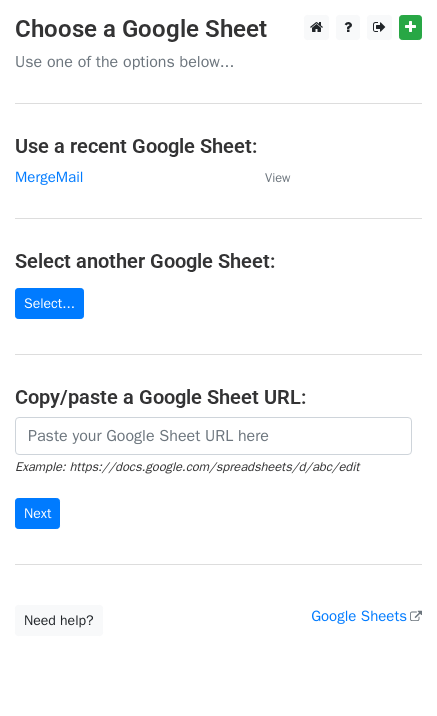 scroll, scrollTop: 0, scrollLeft: 0, axis: both 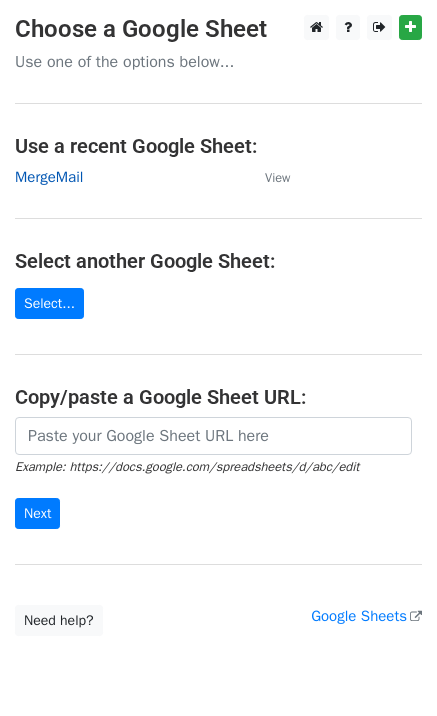 click on "MergeMail" at bounding box center (49, 177) 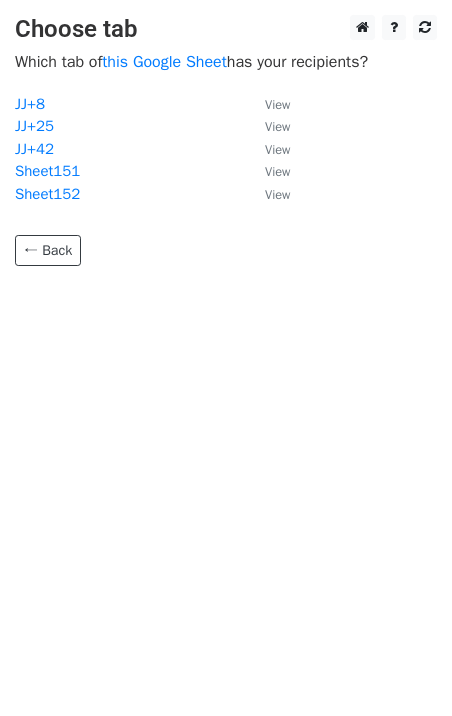 scroll, scrollTop: 0, scrollLeft: 0, axis: both 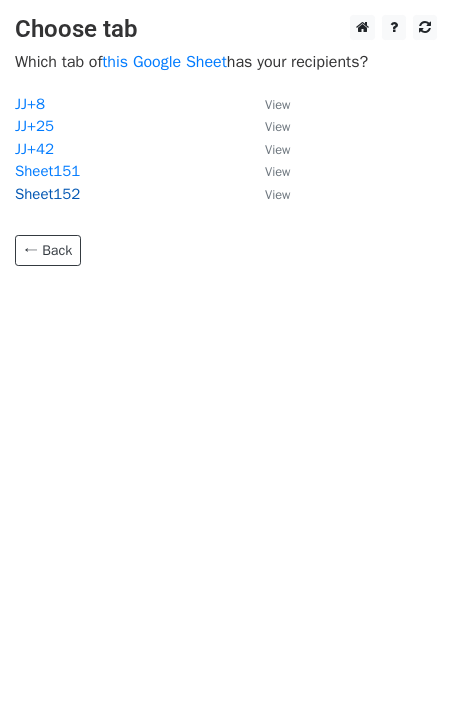 click on "Sheet152" at bounding box center (47, 194) 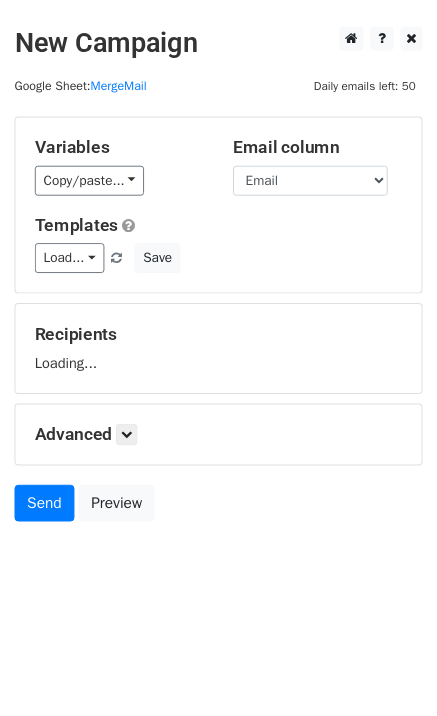 scroll, scrollTop: 0, scrollLeft: 0, axis: both 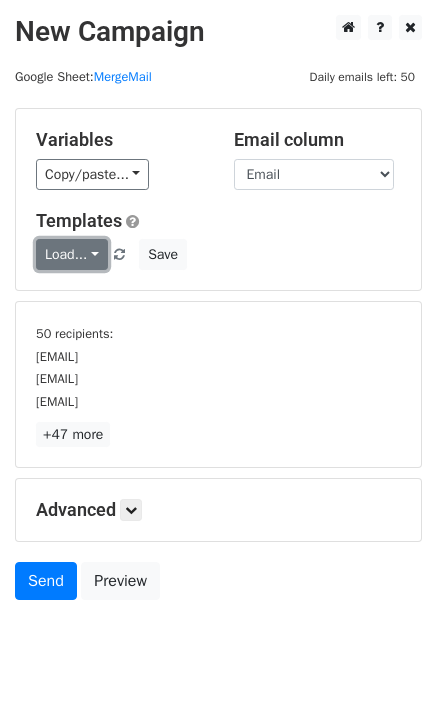 click on "Load..." at bounding box center [72, 254] 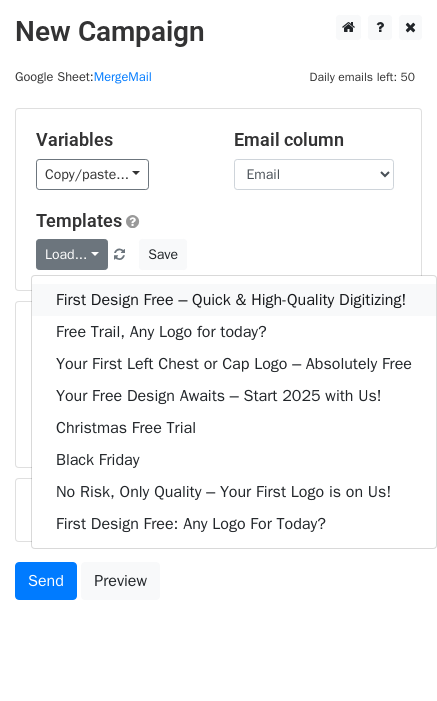 click on "First Design Free – Quick & High-Quality Digitizing!" at bounding box center (234, 300) 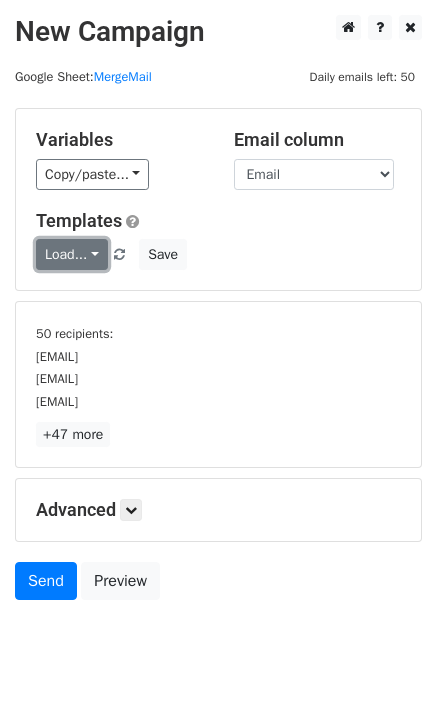 click on "Load..." at bounding box center [72, 254] 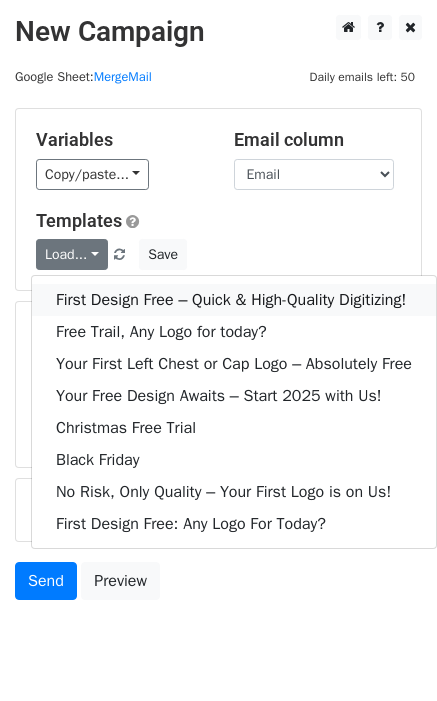 click on "First Design Free – Quick & High-Quality Digitizing!" at bounding box center (234, 300) 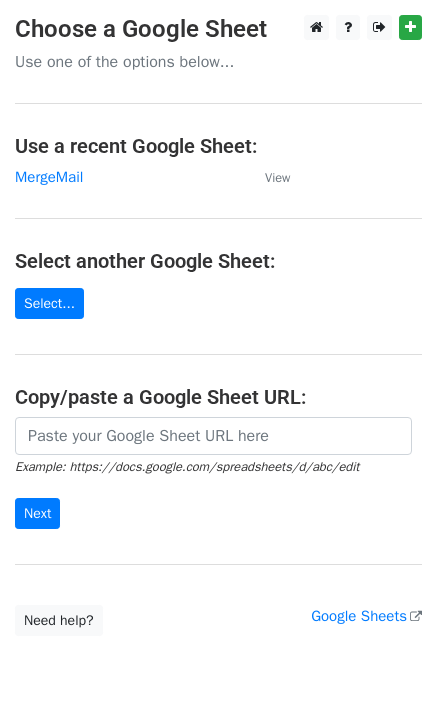 scroll, scrollTop: 0, scrollLeft: 0, axis: both 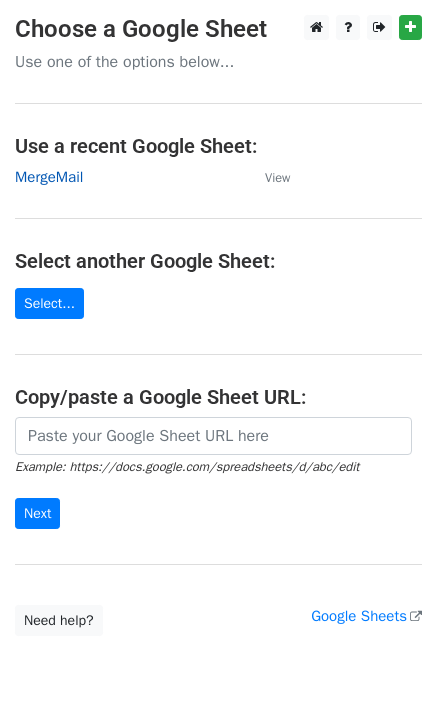 click on "MergeMail" at bounding box center [49, 177] 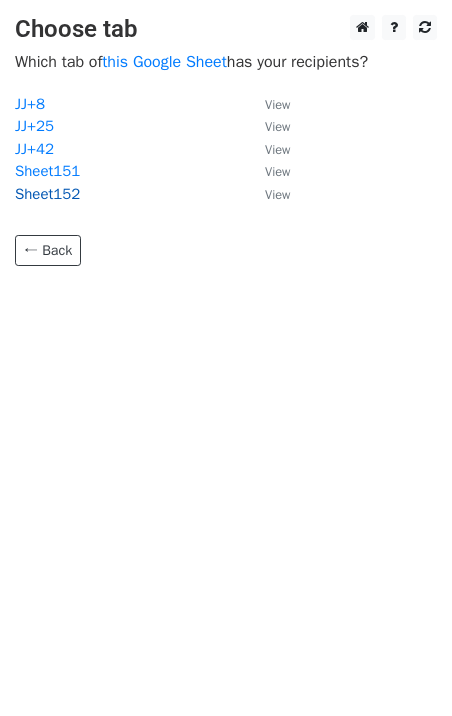 scroll, scrollTop: 0, scrollLeft: 0, axis: both 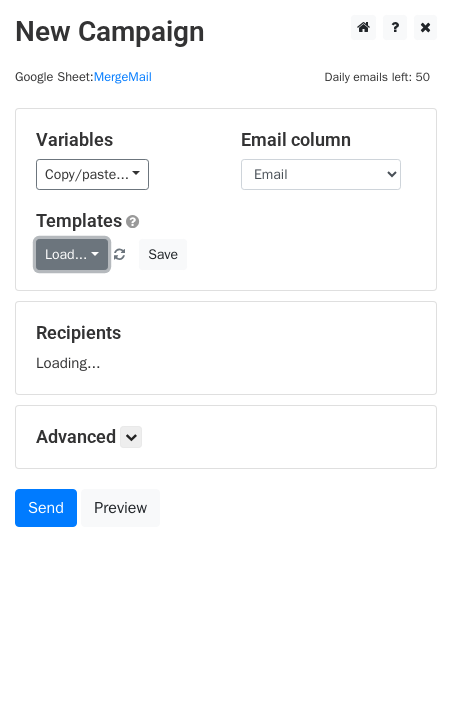 click on "Load..." at bounding box center (72, 254) 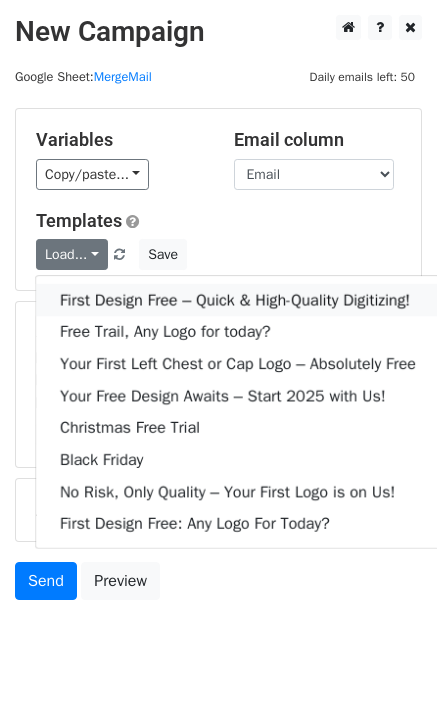 click on "First Design Free – Quick & High-Quality Digitizing!" at bounding box center [238, 300] 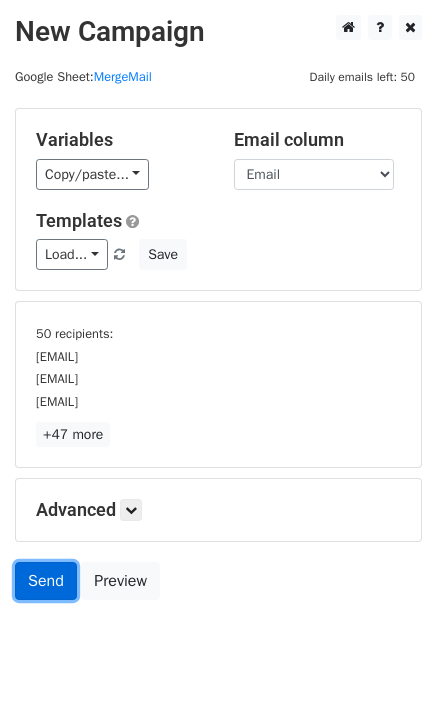 click on "Send" at bounding box center [46, 581] 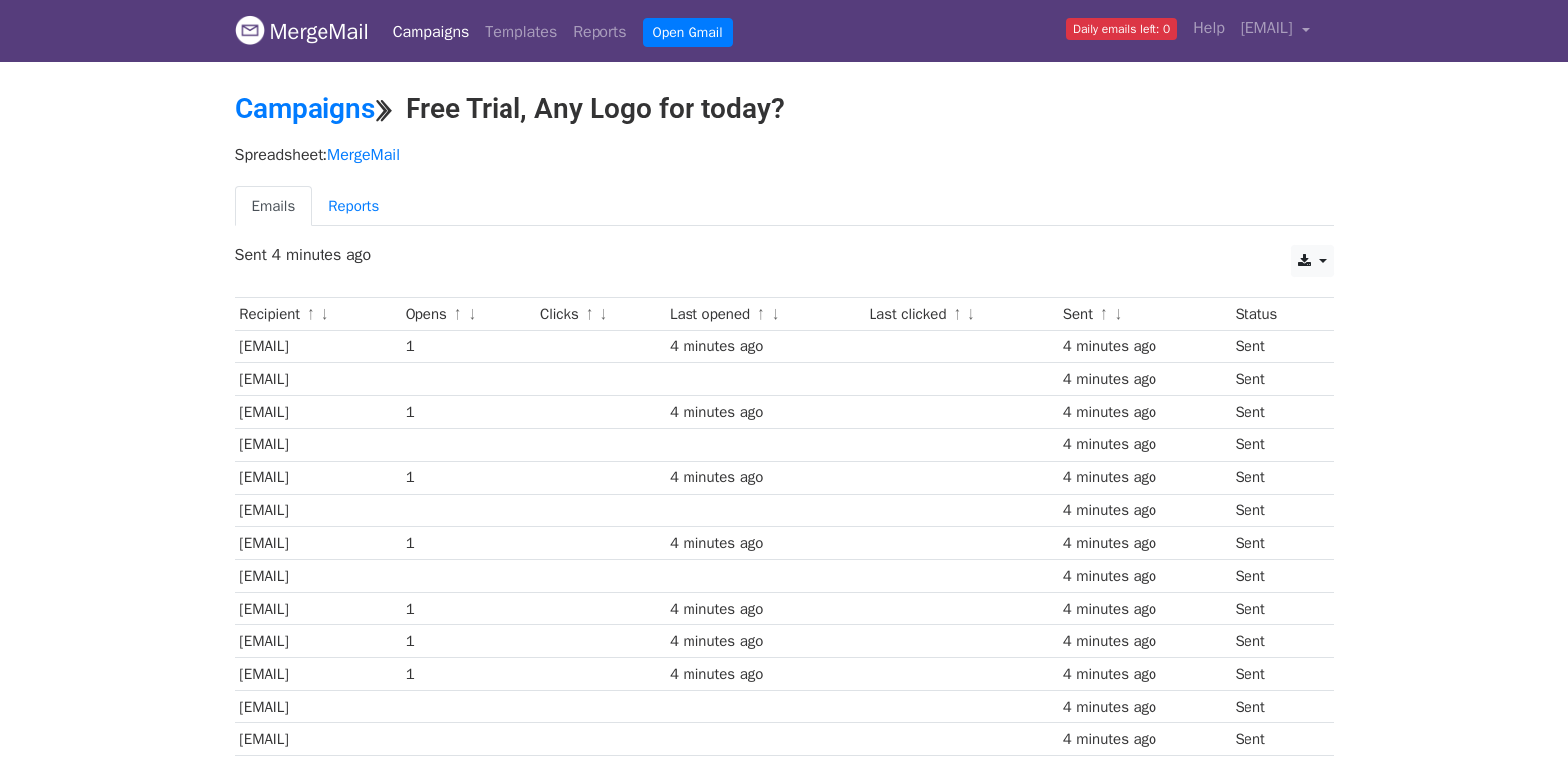 scroll, scrollTop: 1378, scrollLeft: 0, axis: vertical 